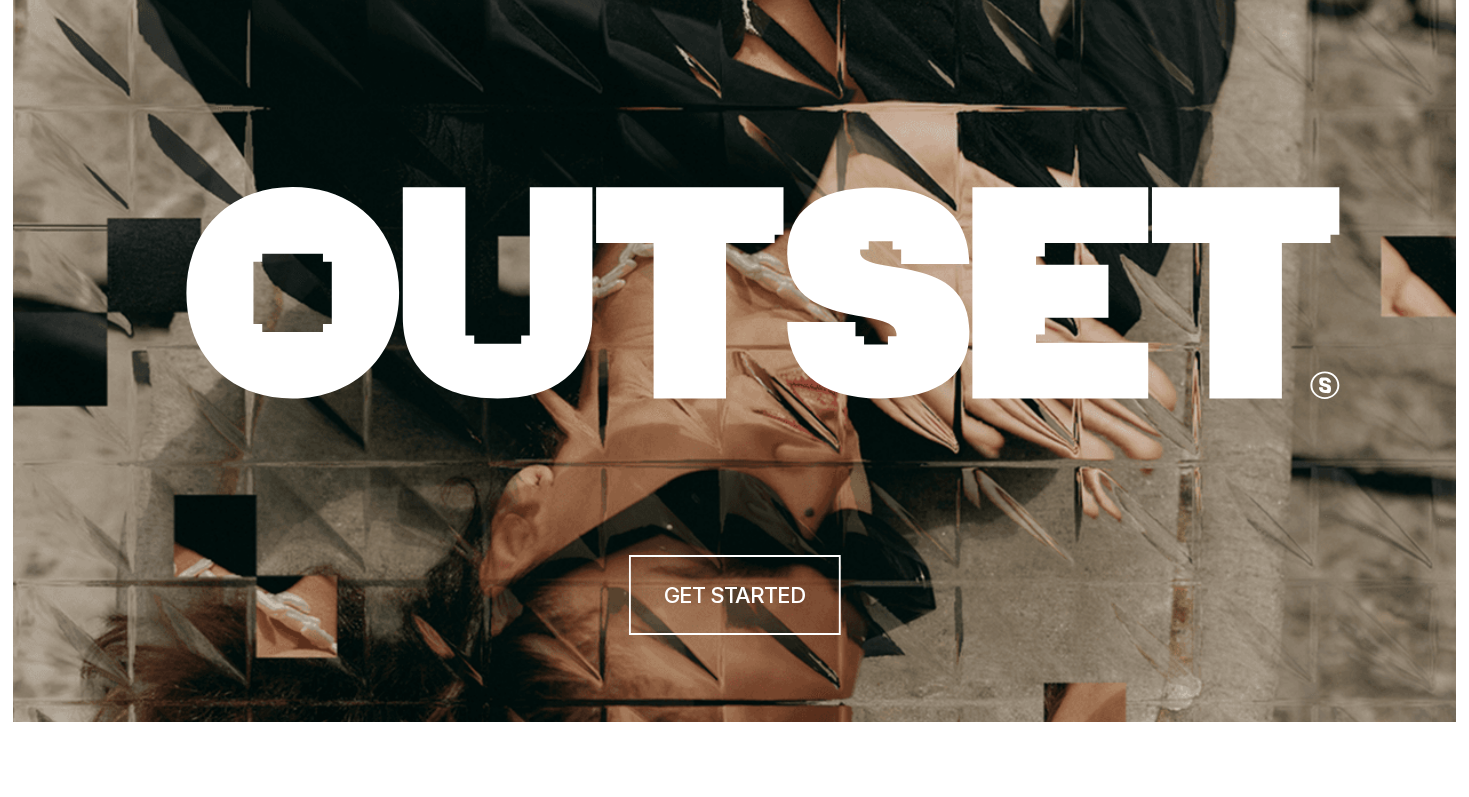 scroll, scrollTop: 0, scrollLeft: 0, axis: both 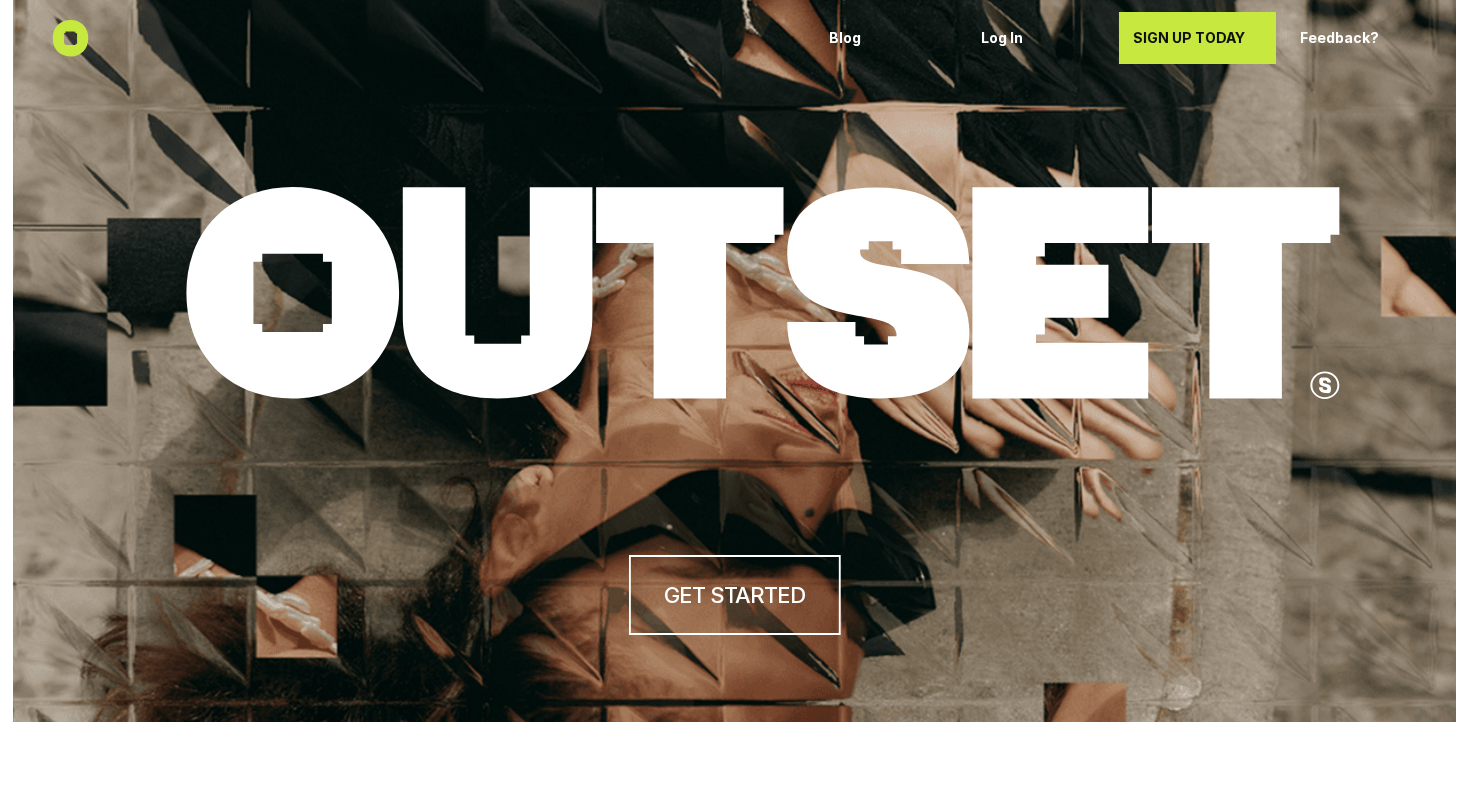 click on "SIGN UP TODAY" at bounding box center (1197, 38) 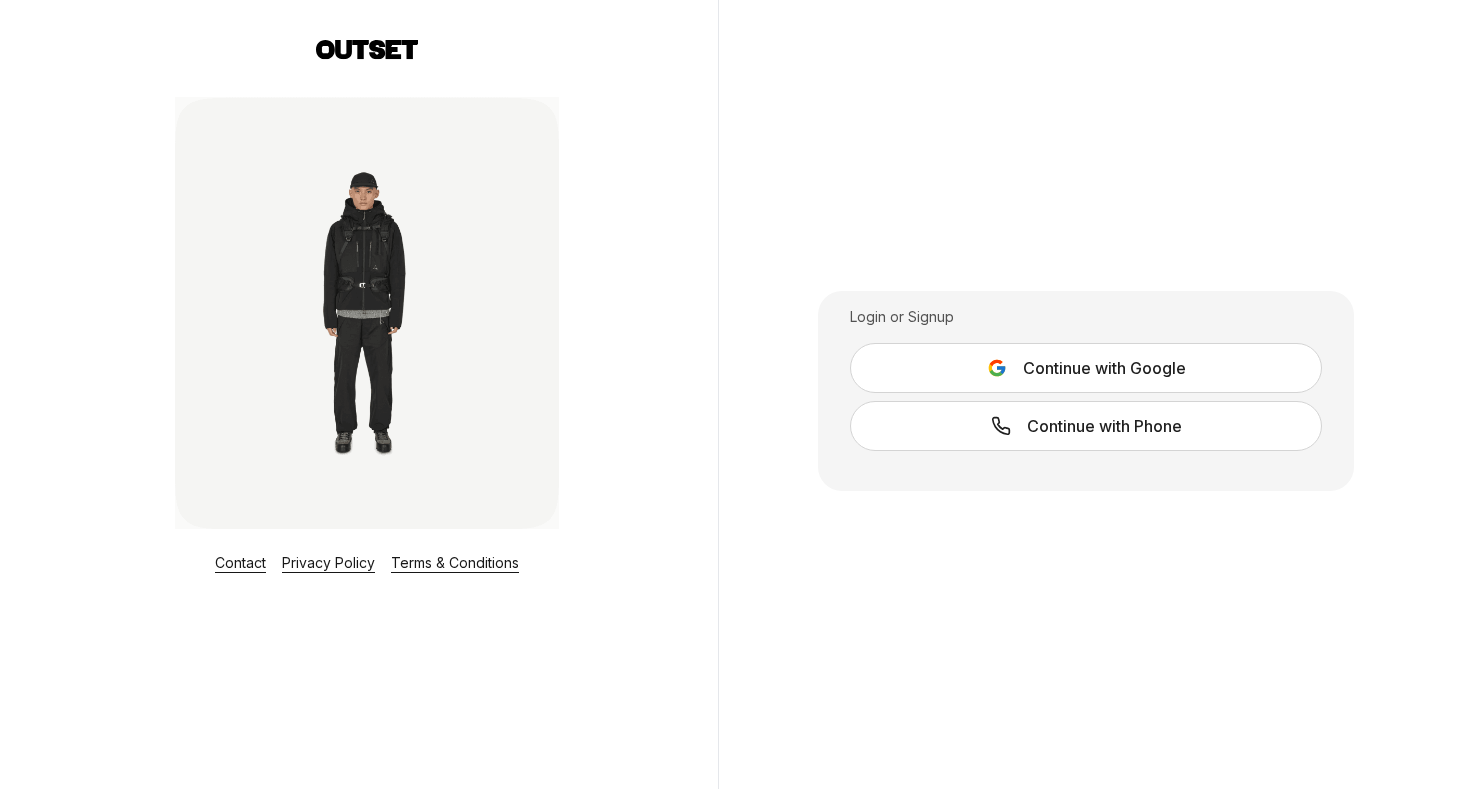 scroll, scrollTop: 0, scrollLeft: 0, axis: both 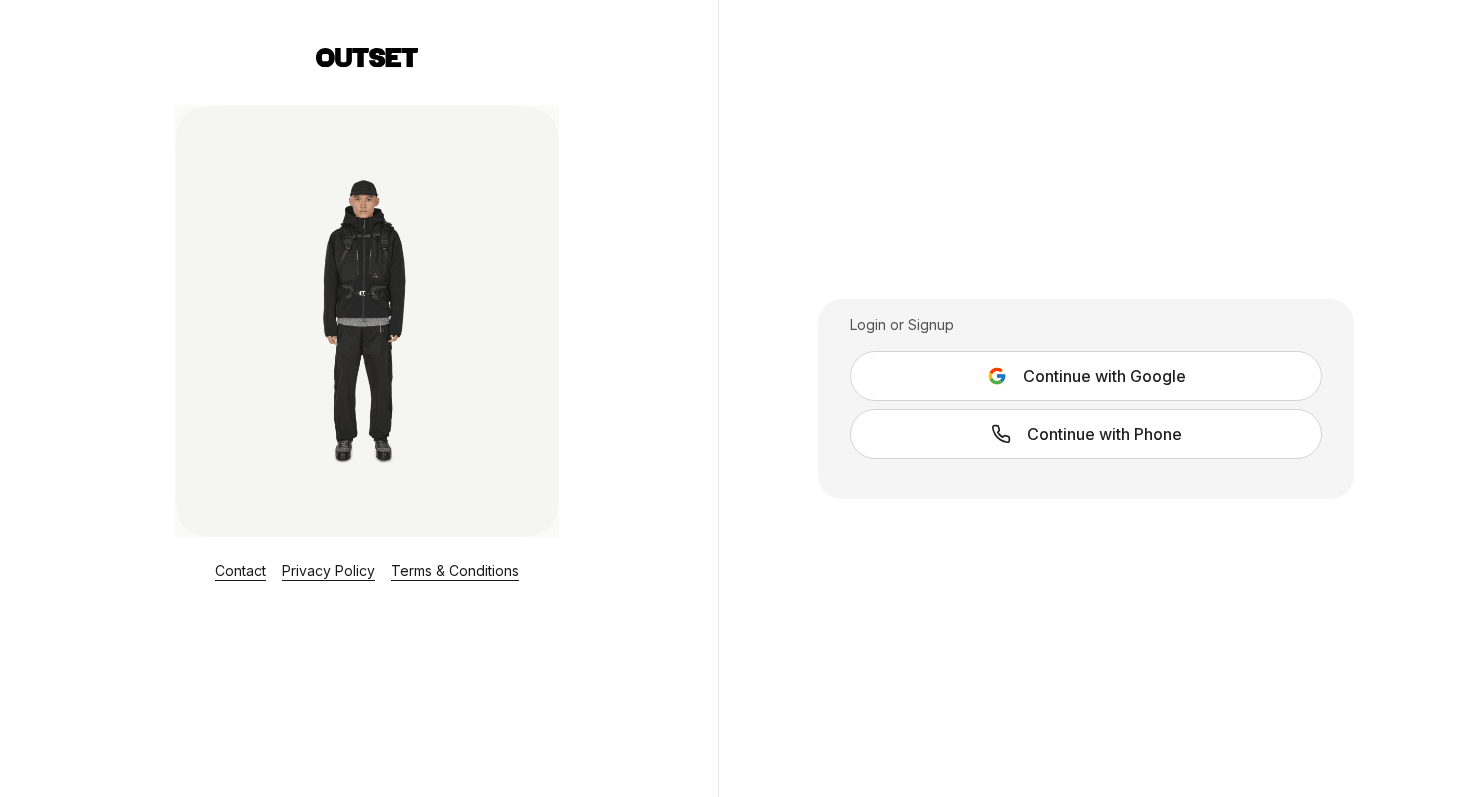 click on "Continue with Google" at bounding box center (1104, 376) 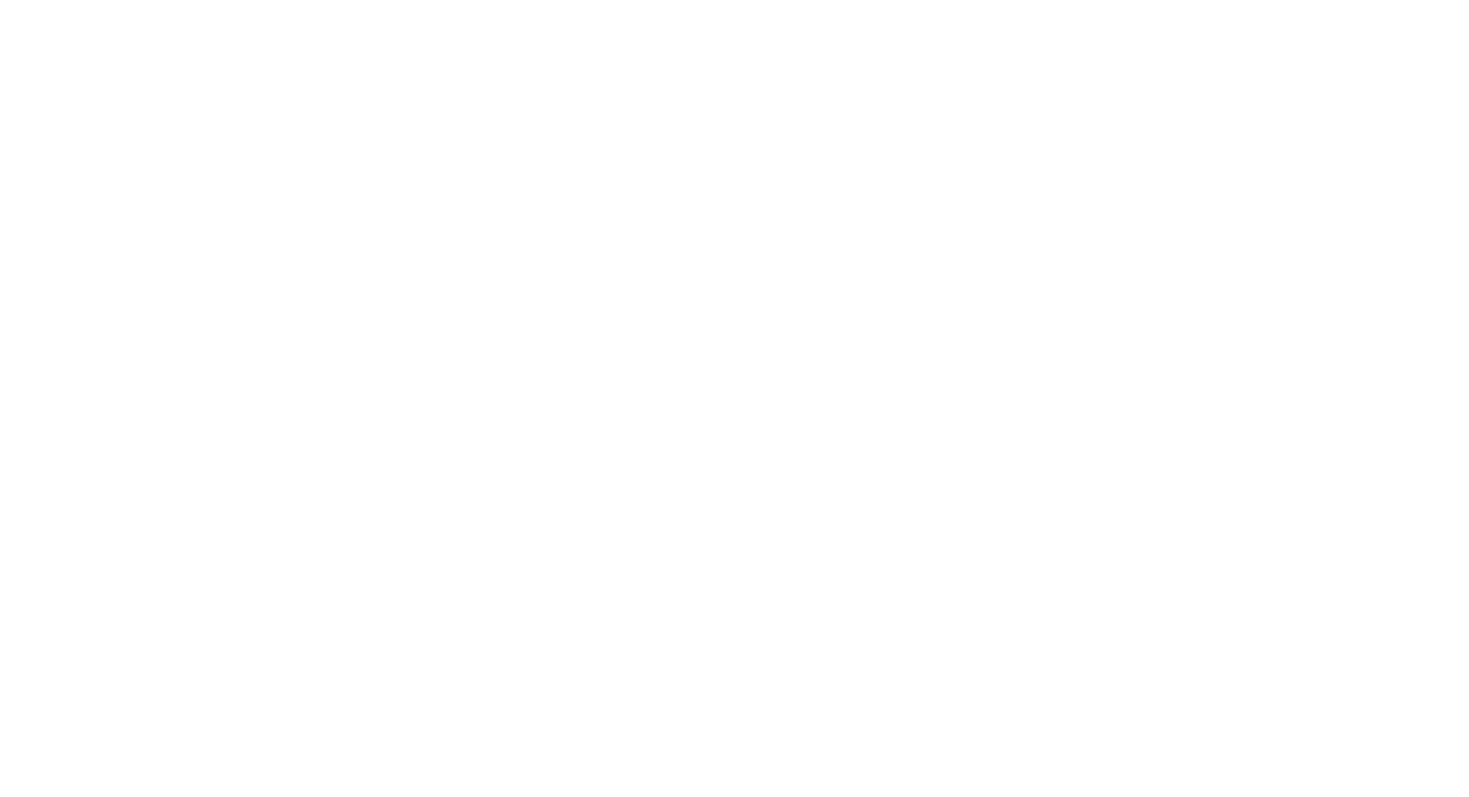 scroll, scrollTop: 0, scrollLeft: 0, axis: both 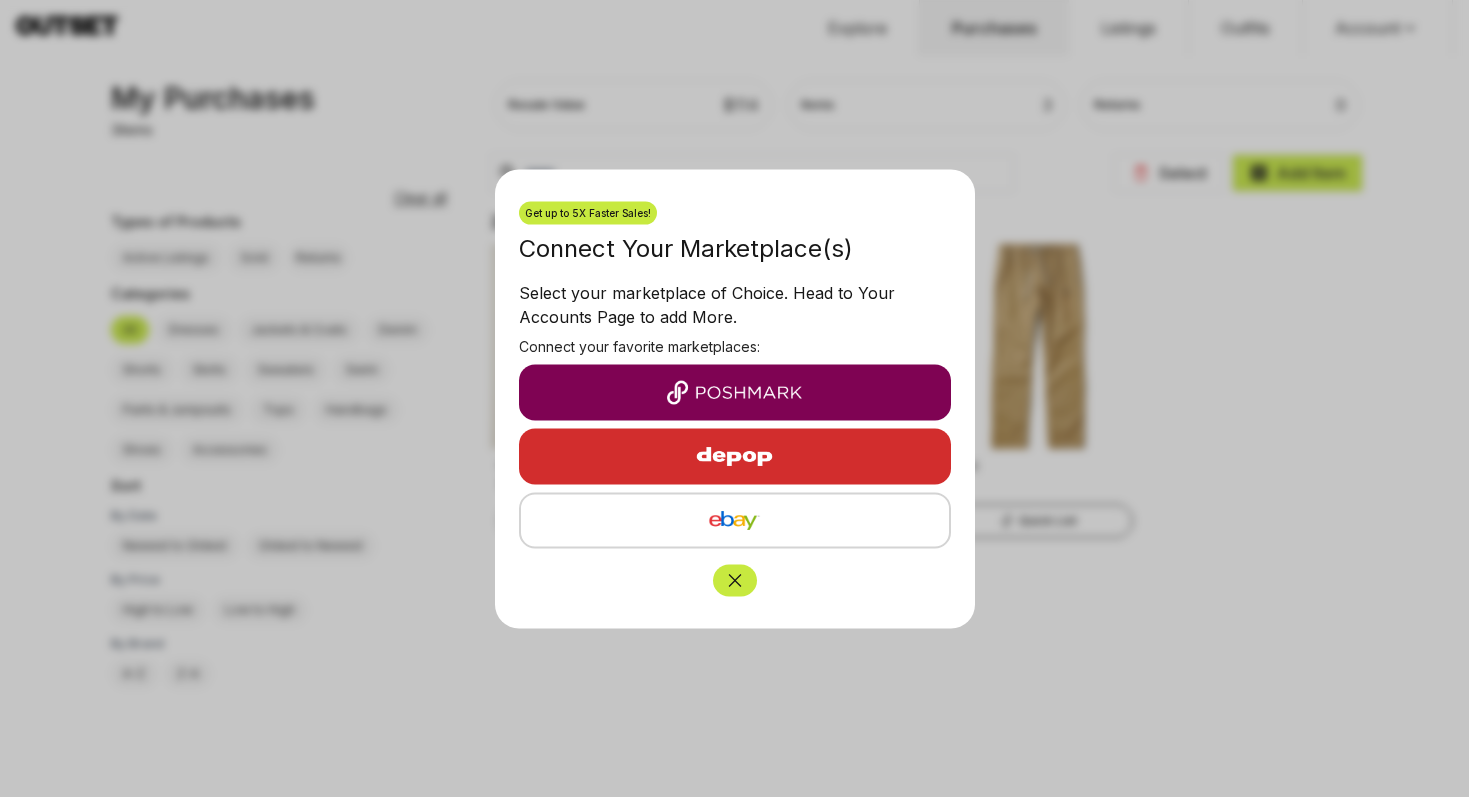 click at bounding box center (735, 580) 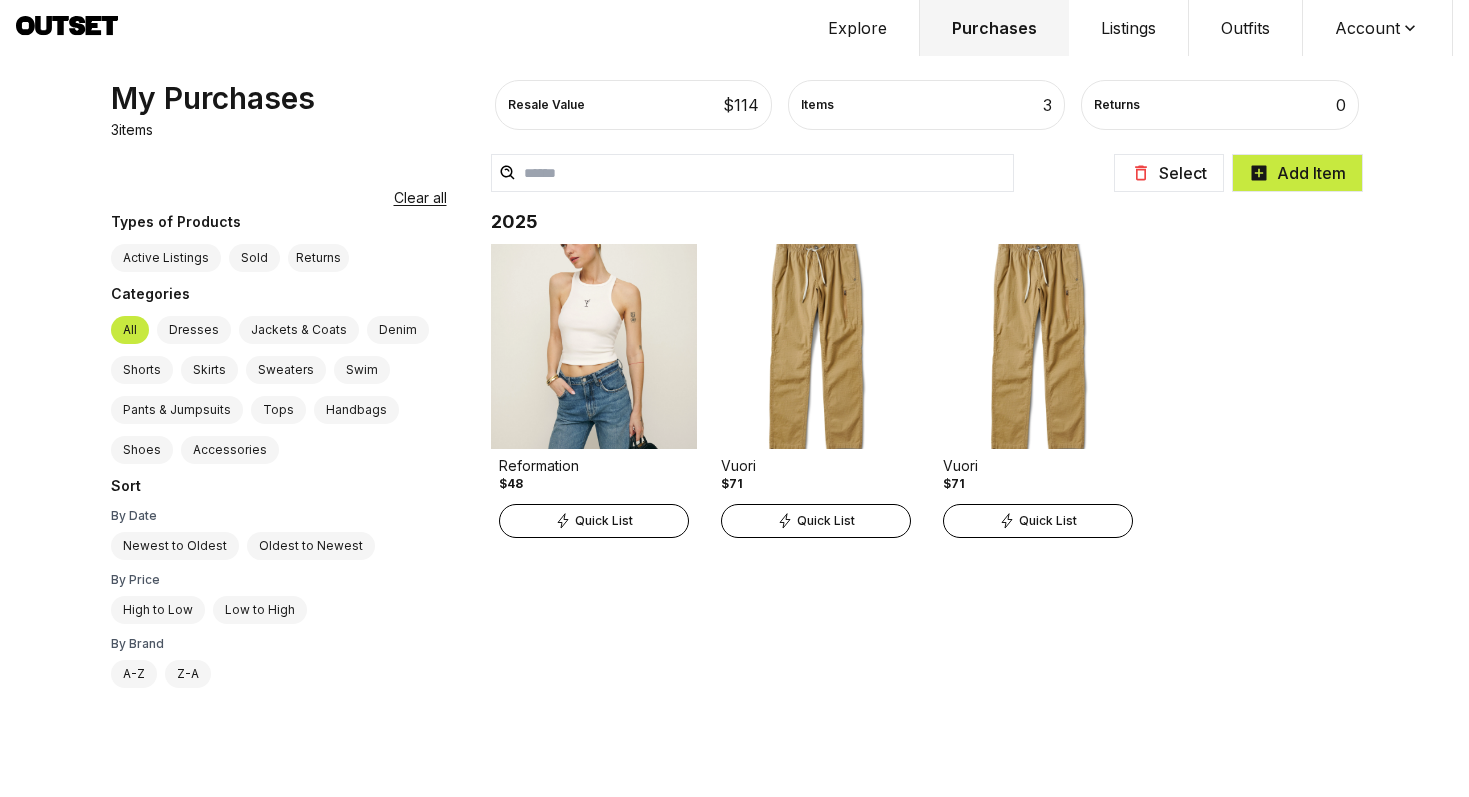 click at bounding box center [594, 346] 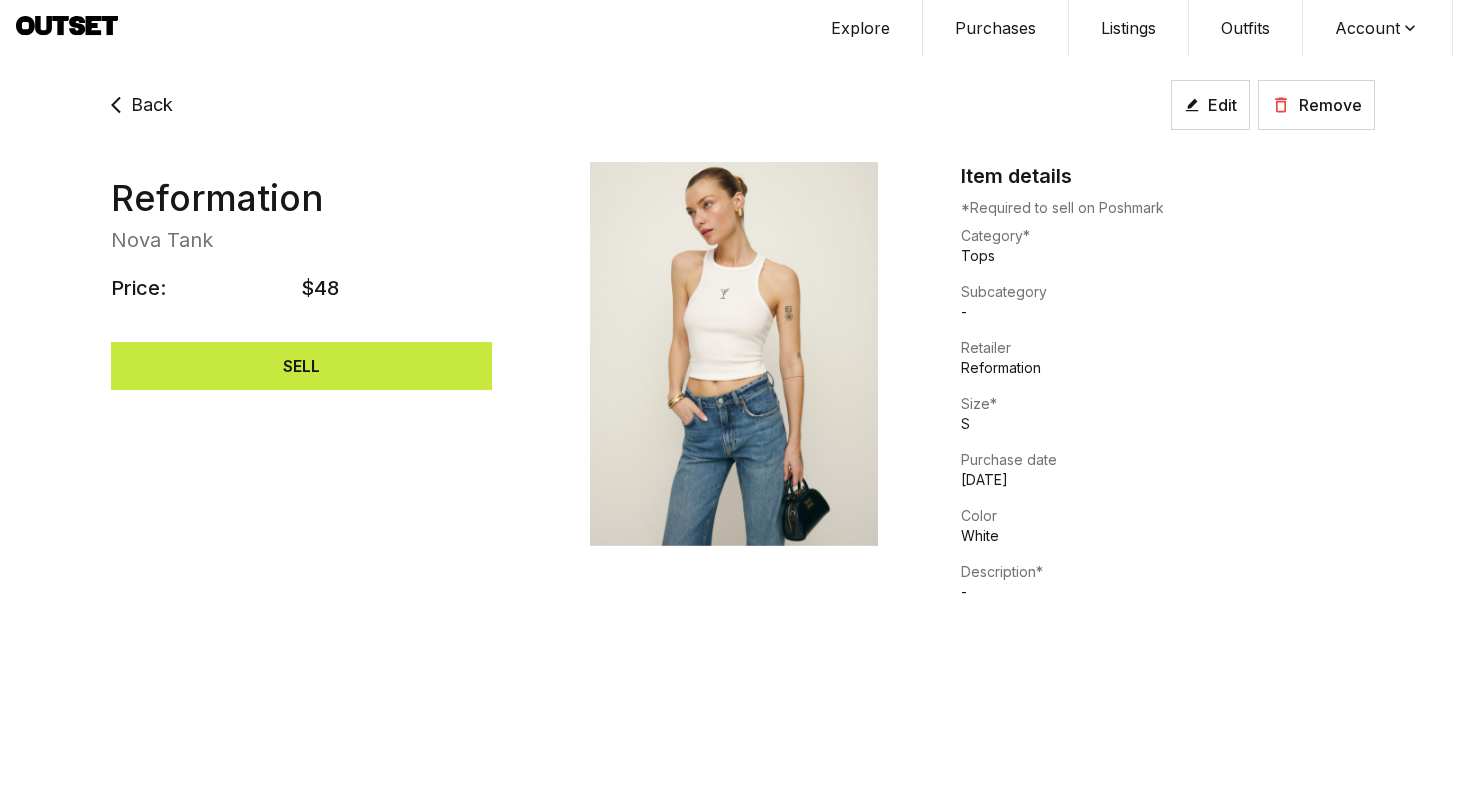 click on "Back" at bounding box center [152, 105] 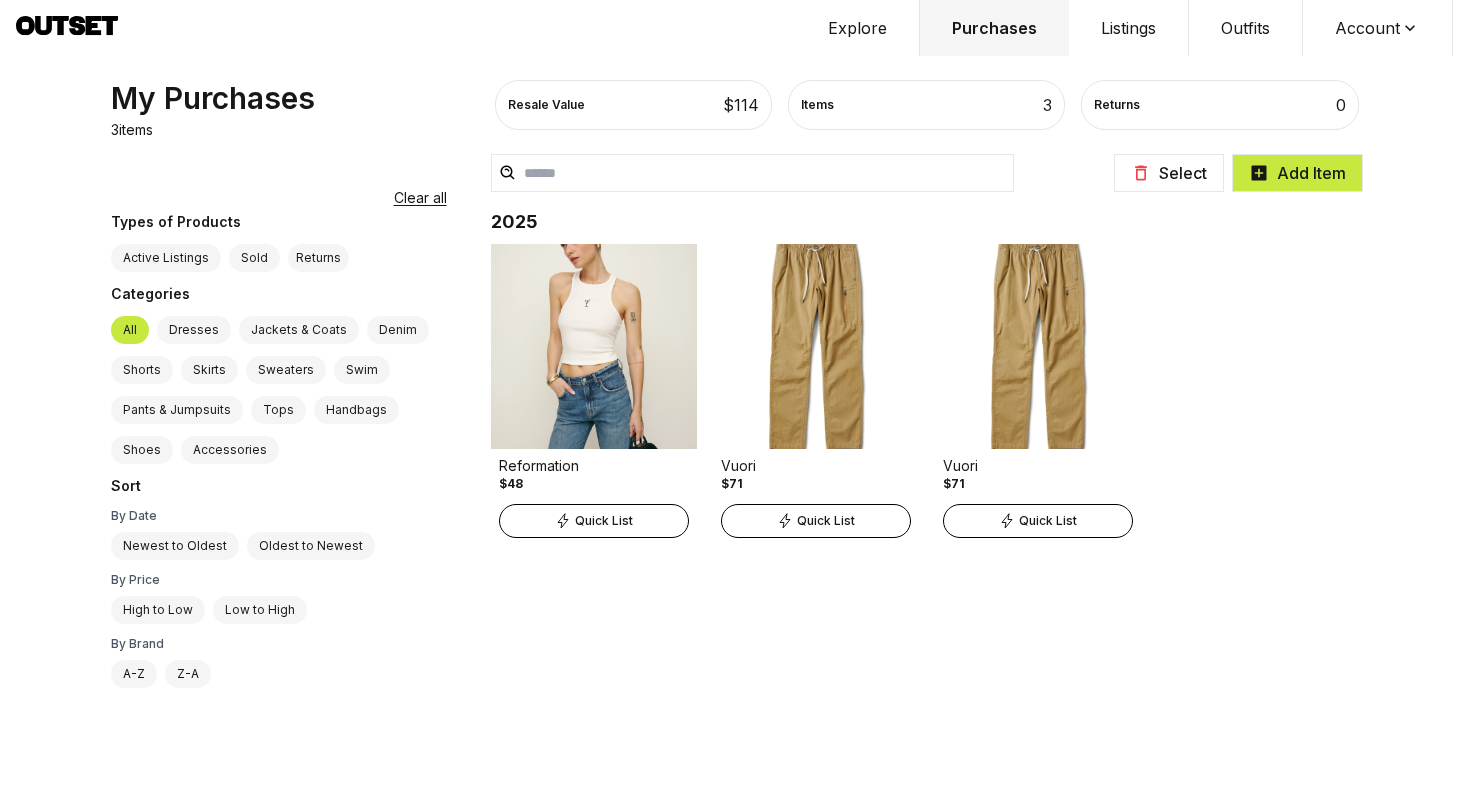 click on "Select" at bounding box center (1169, 173) 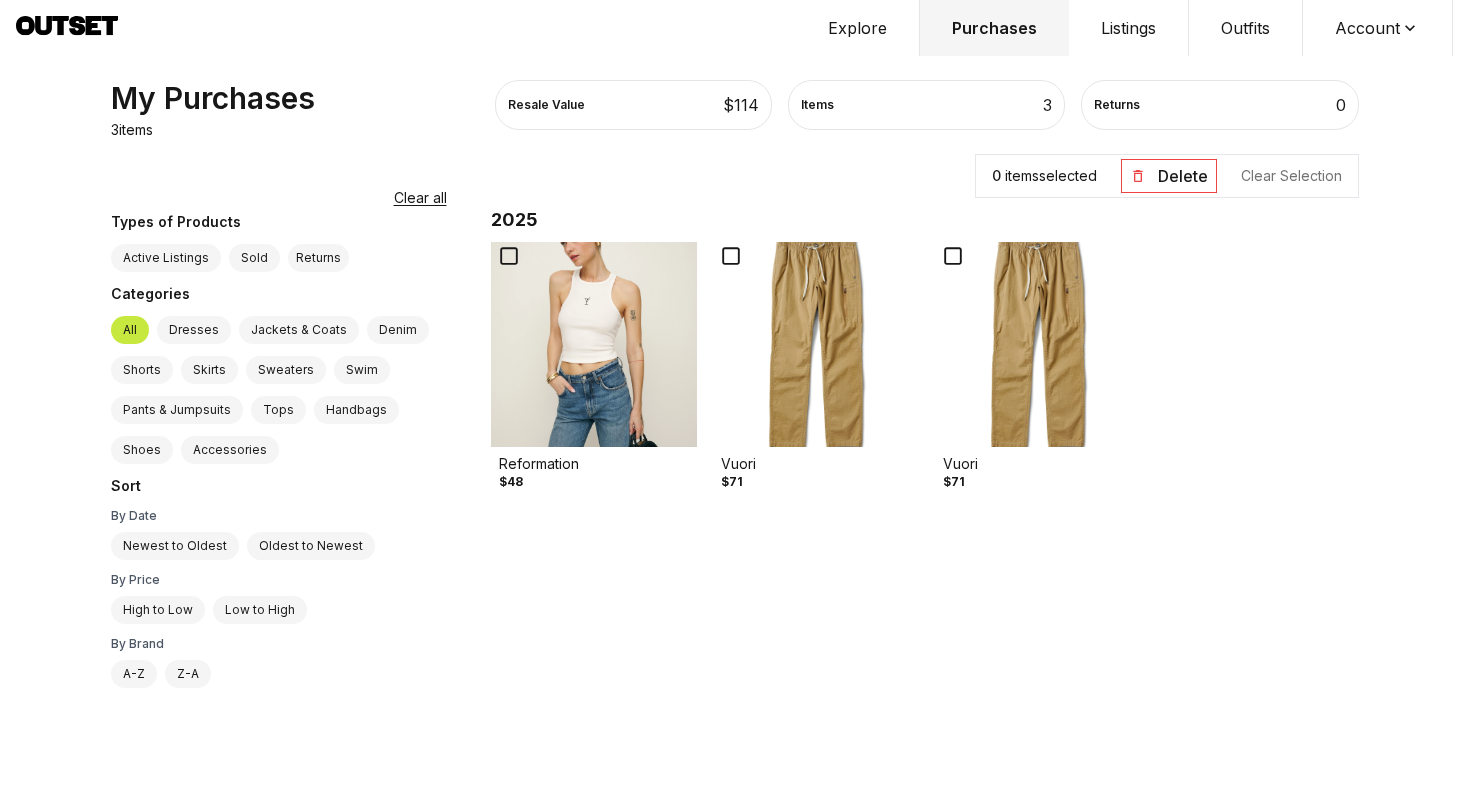 click 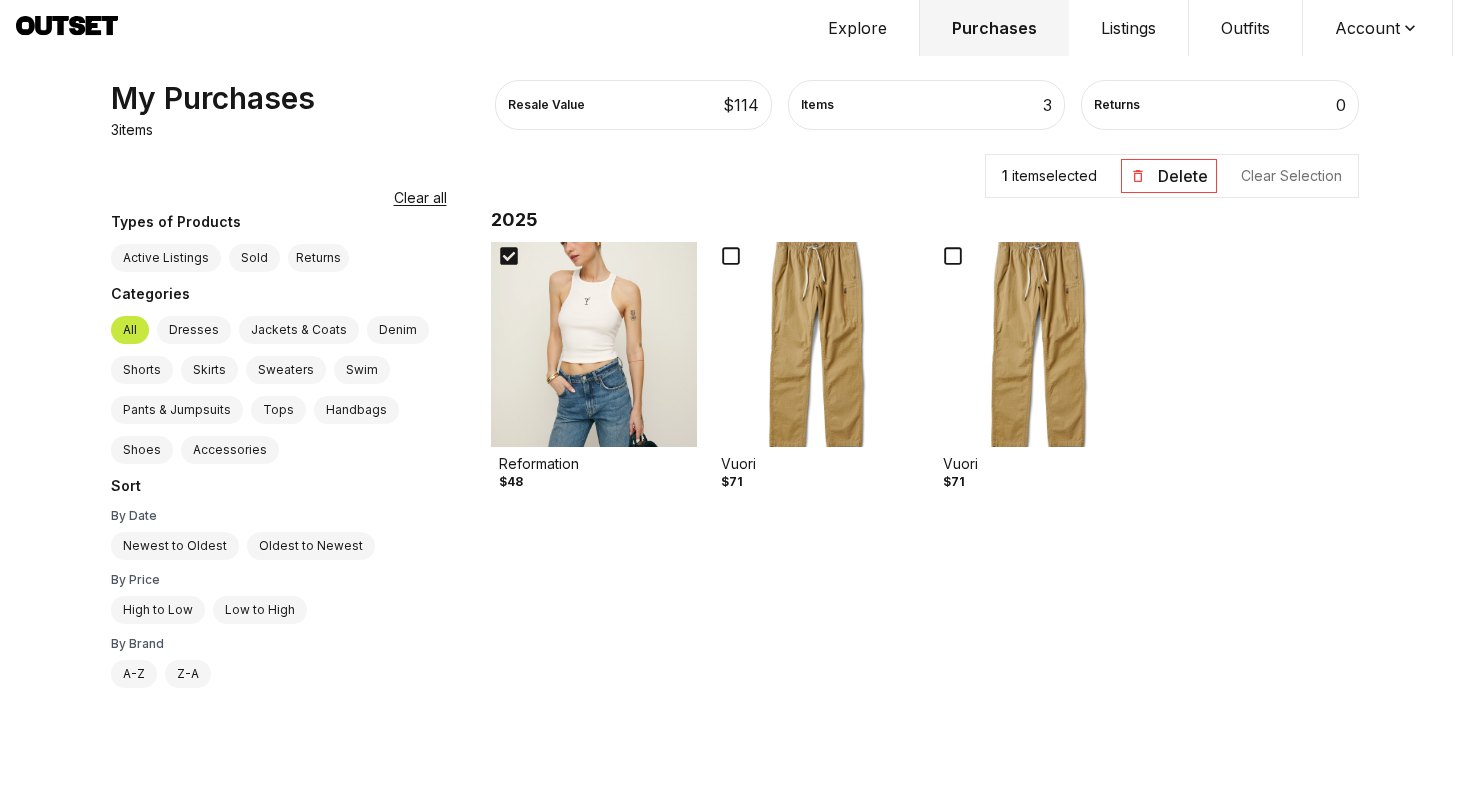 click on "Delete" at bounding box center (1169, 176) 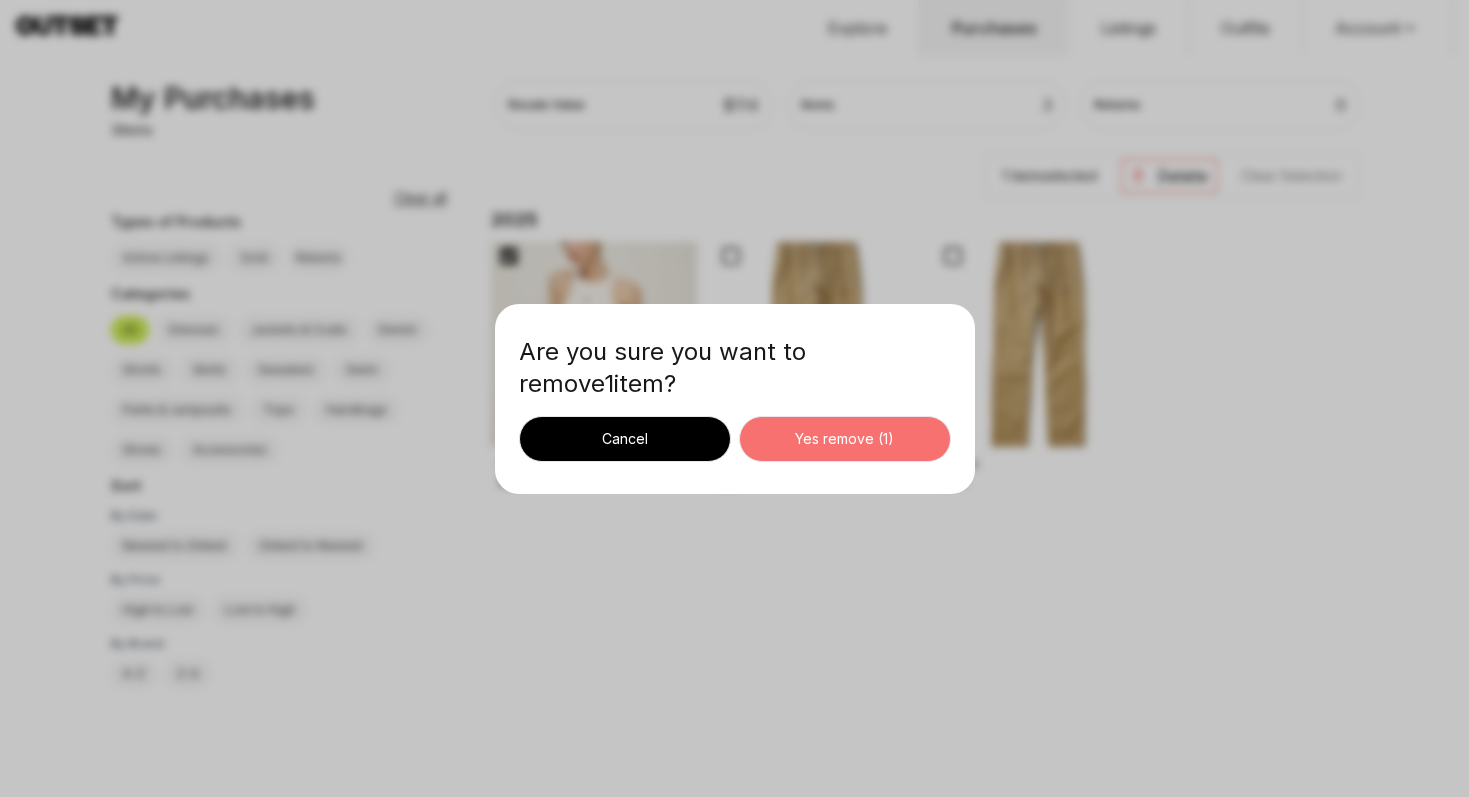 click on "Yes remove ( 1 )" at bounding box center (845, 439) 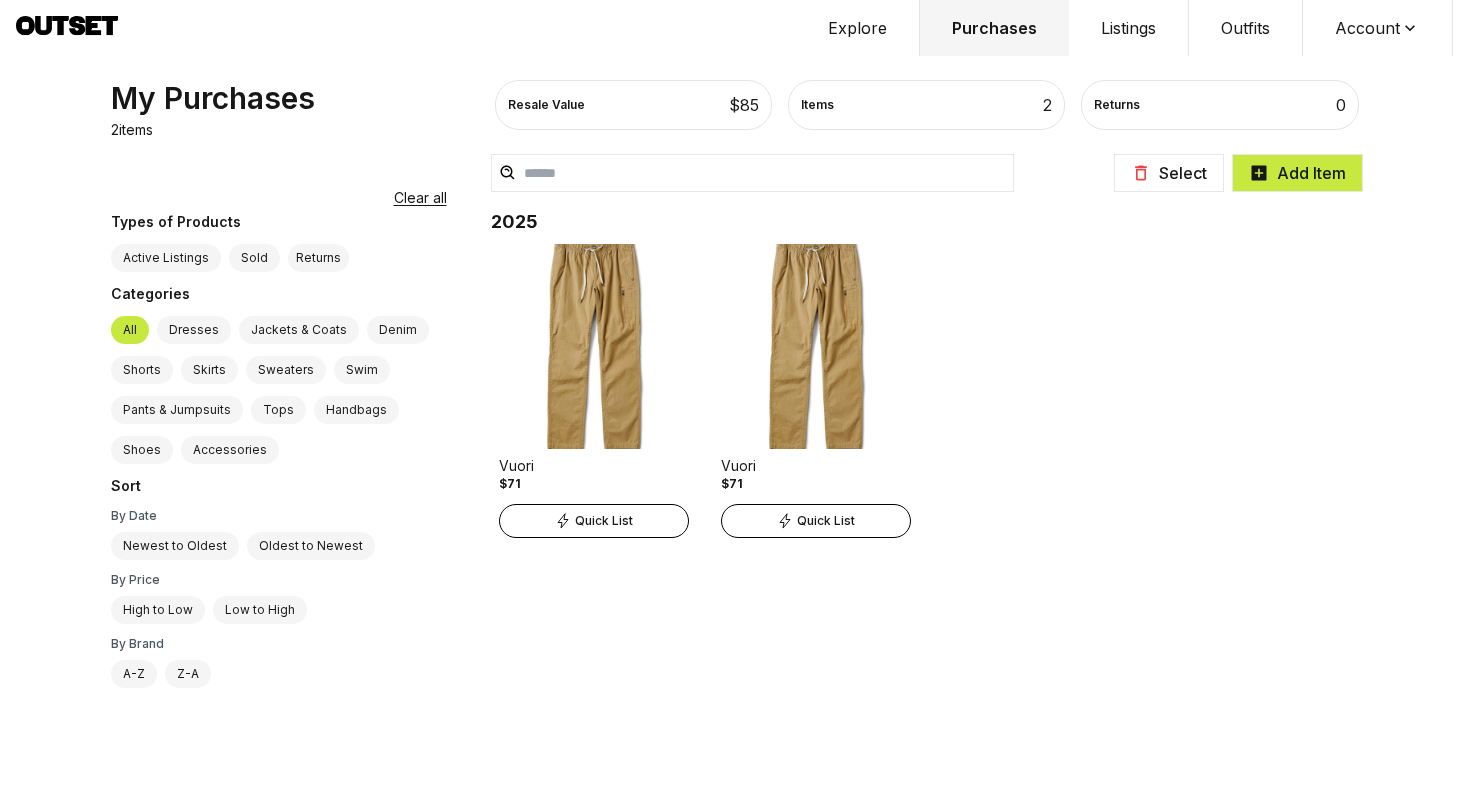 click on "Explore" at bounding box center [858, 28] 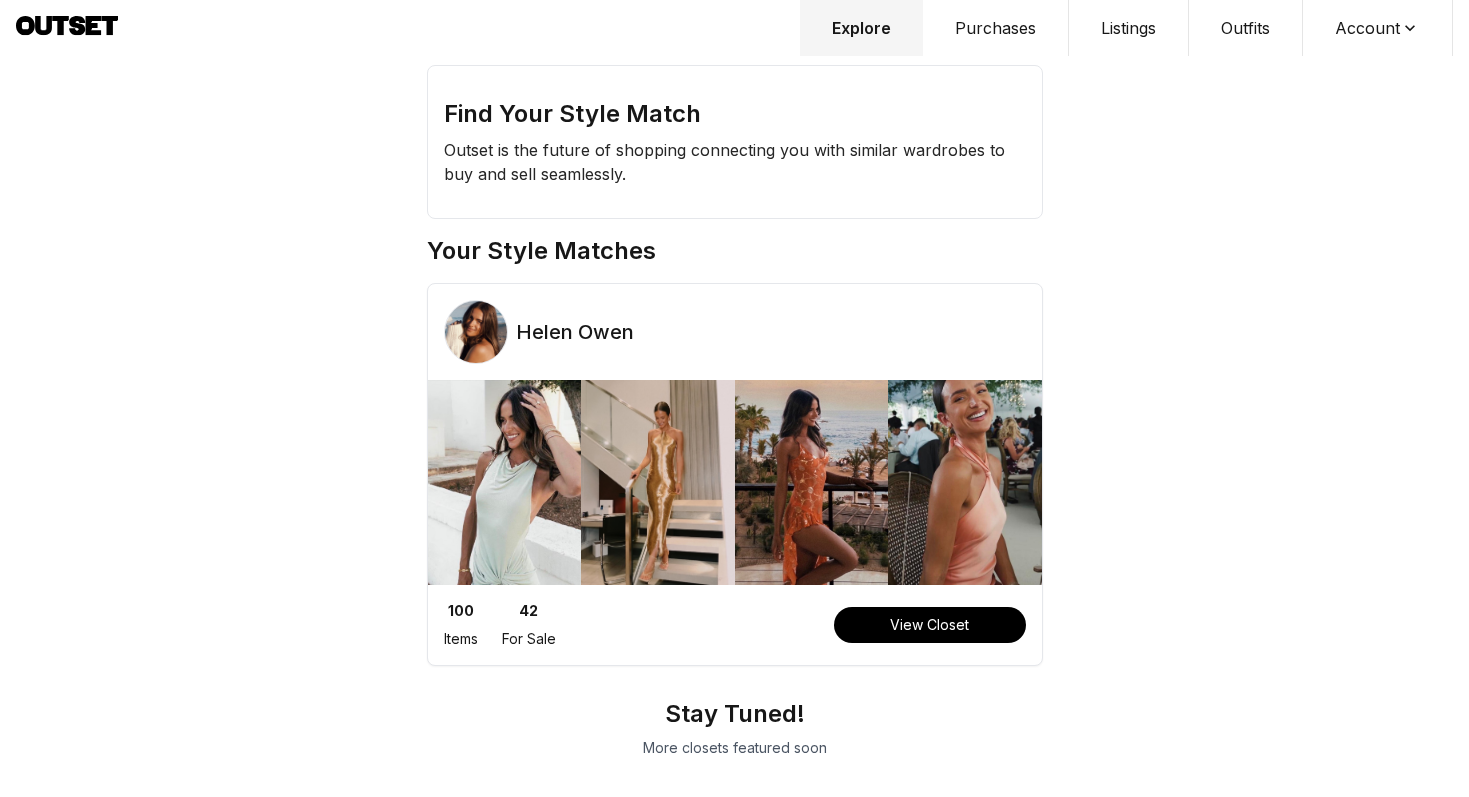 scroll, scrollTop: 0, scrollLeft: 0, axis: both 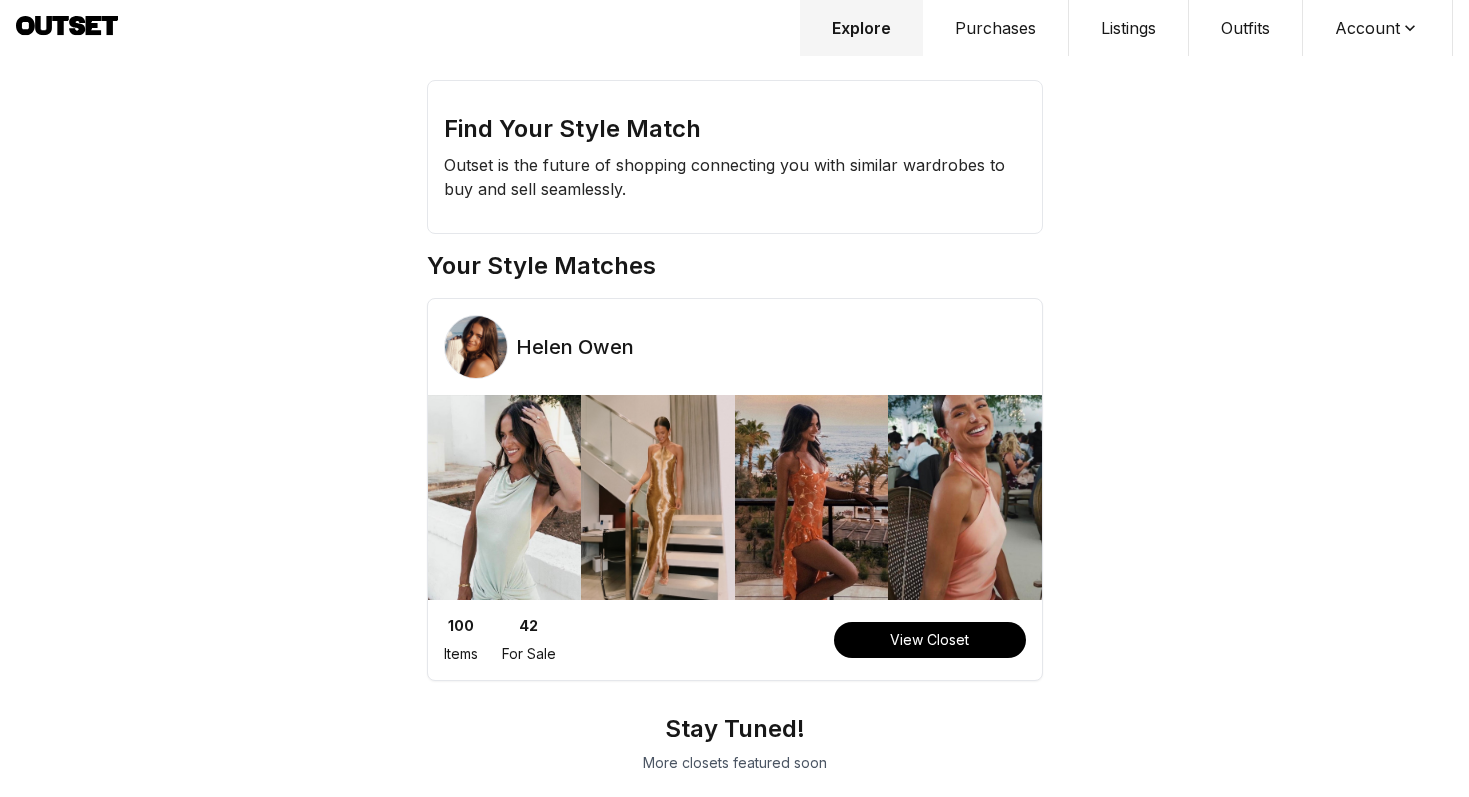 click on "Purchases" at bounding box center [996, 28] 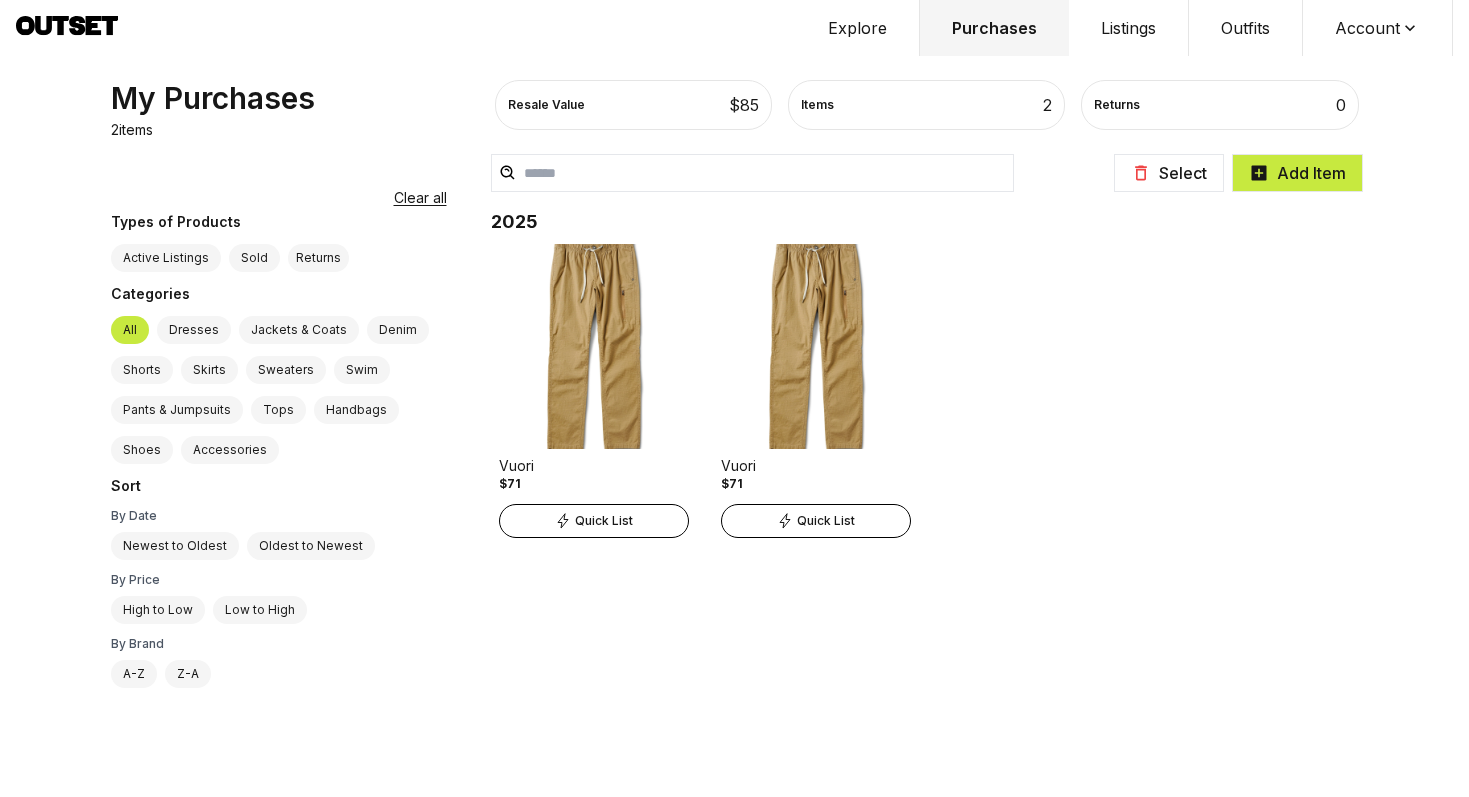 click on "Listings" at bounding box center (1129, 28) 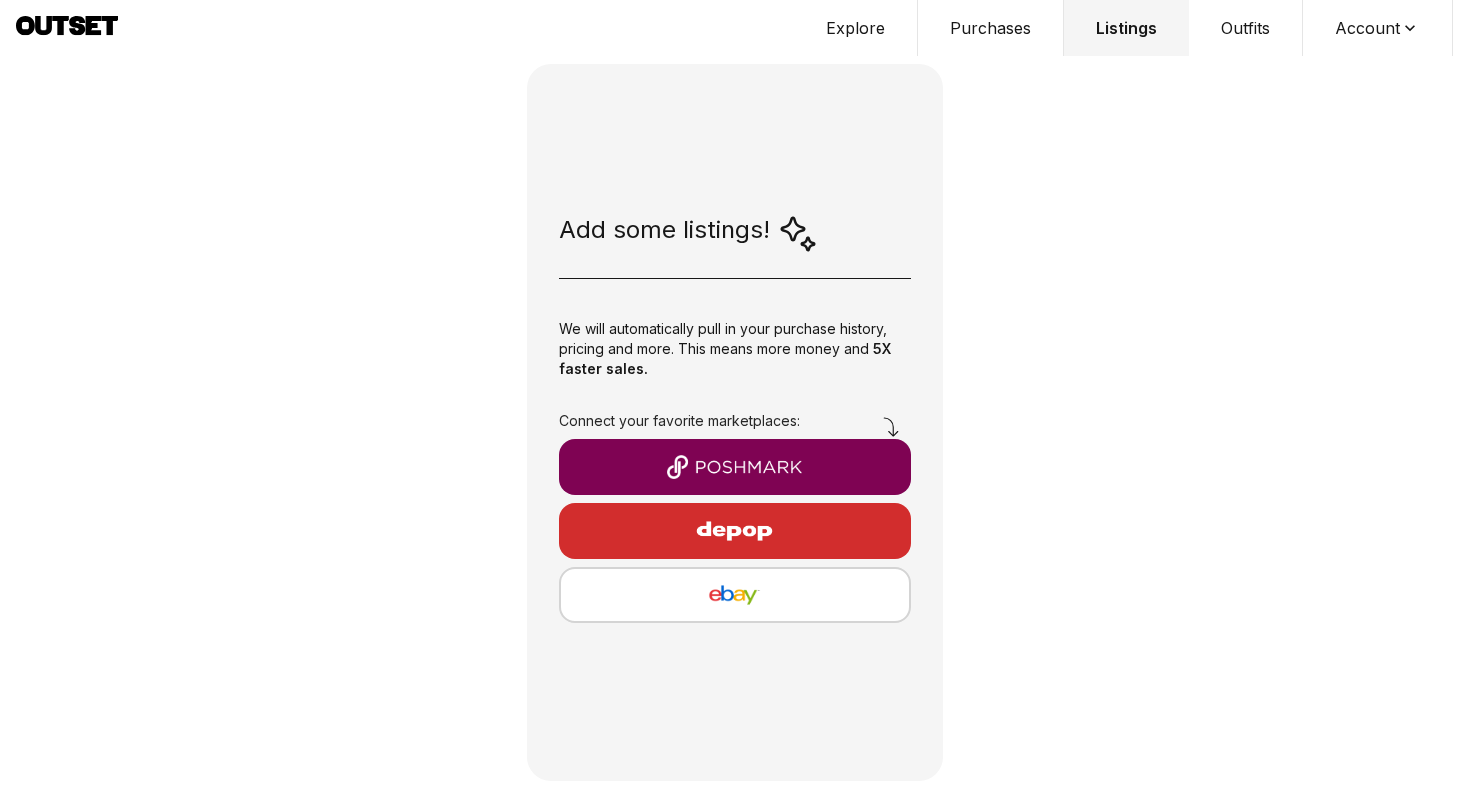 click on "Outfits" at bounding box center (1246, 28) 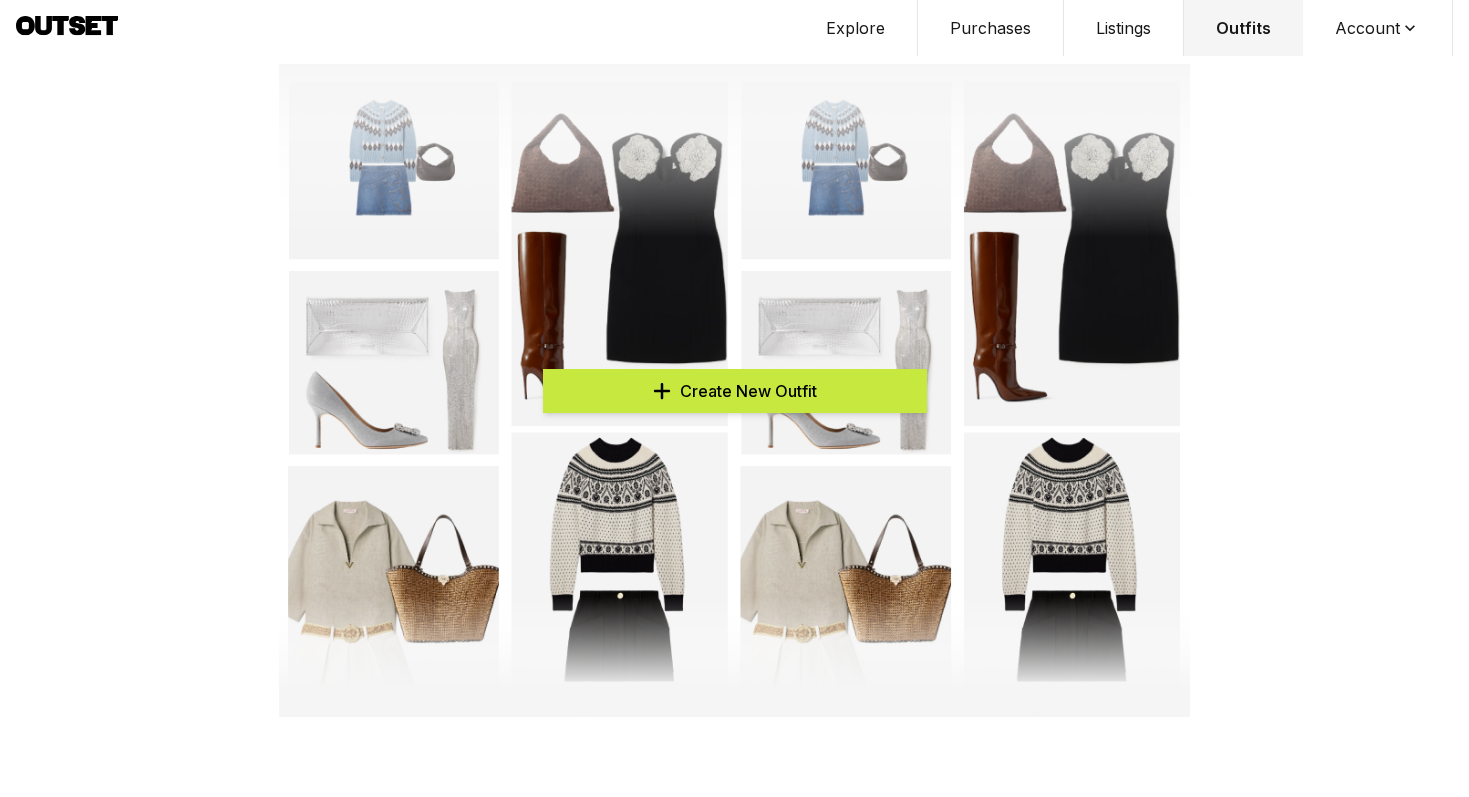 click on "Explore" at bounding box center [856, 28] 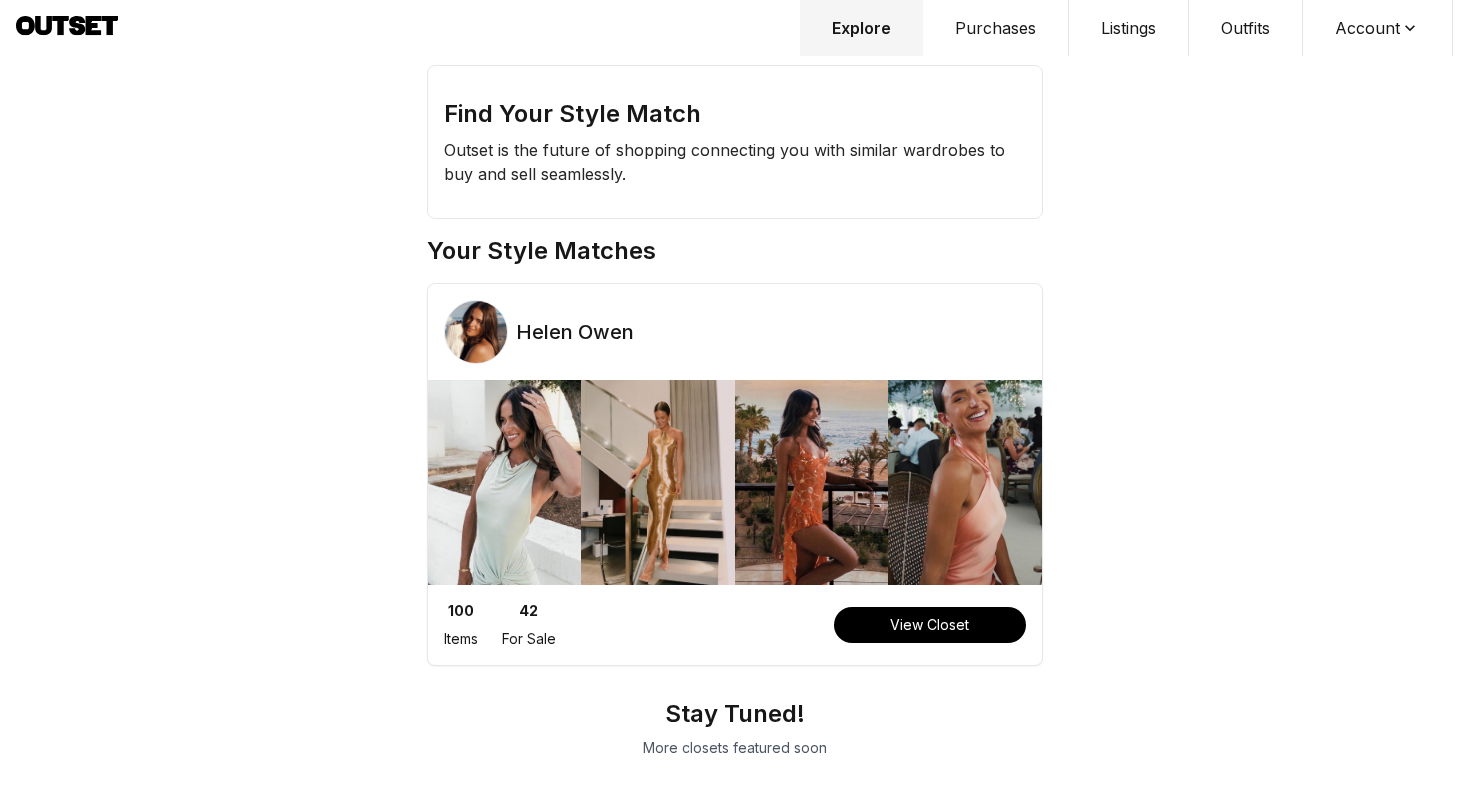 scroll, scrollTop: 0, scrollLeft: 0, axis: both 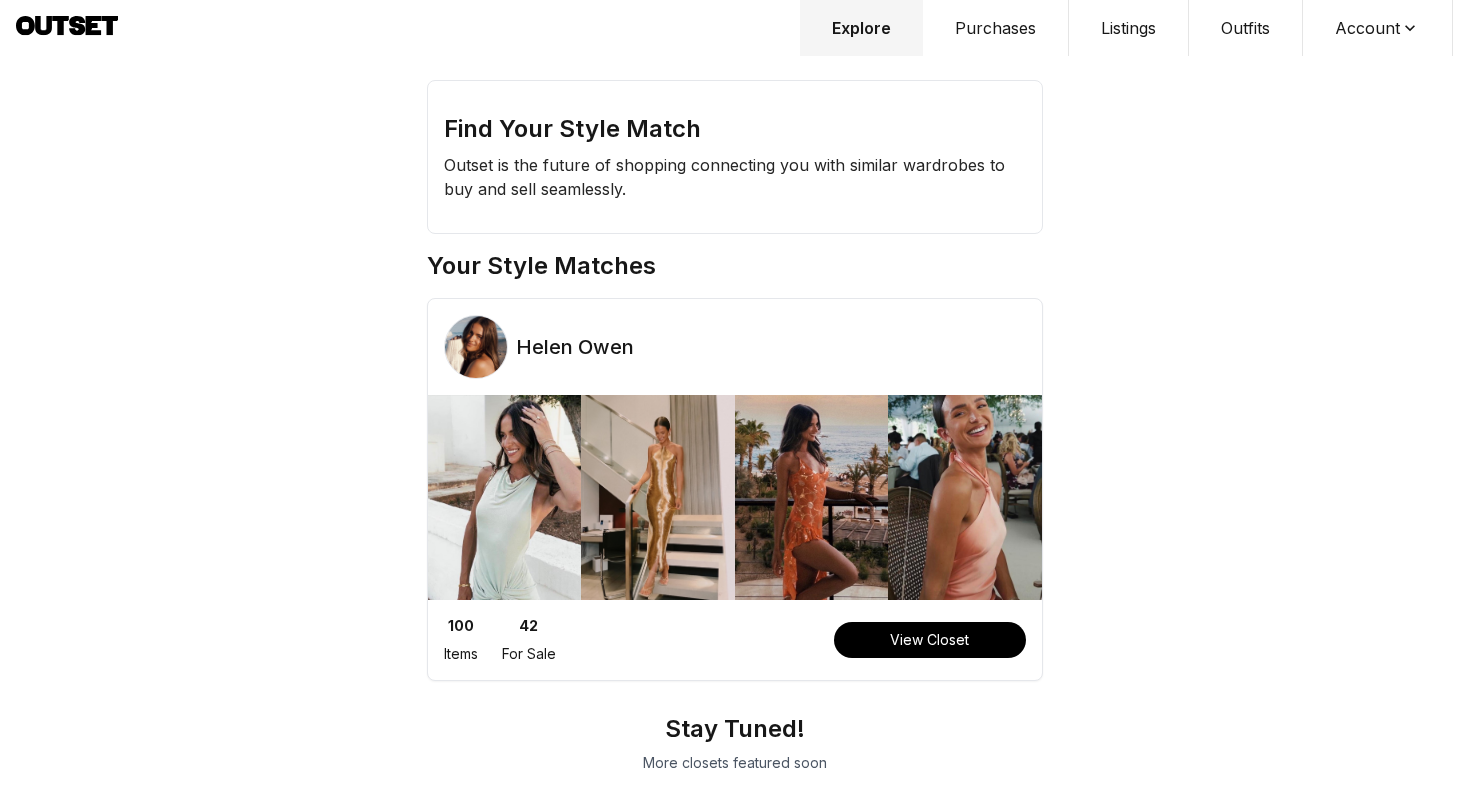 click on "Purchases" at bounding box center (996, 28) 